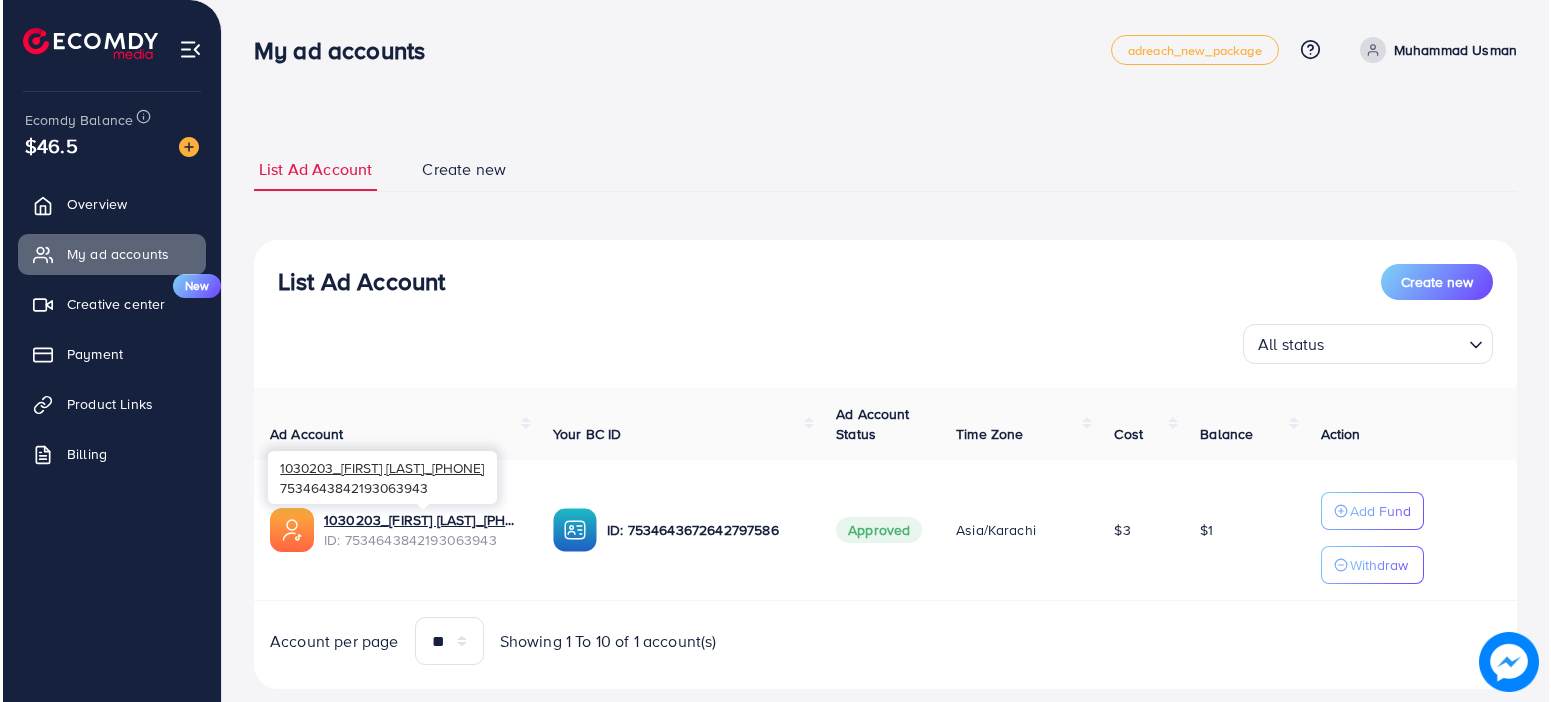 scroll, scrollTop: 0, scrollLeft: 0, axis: both 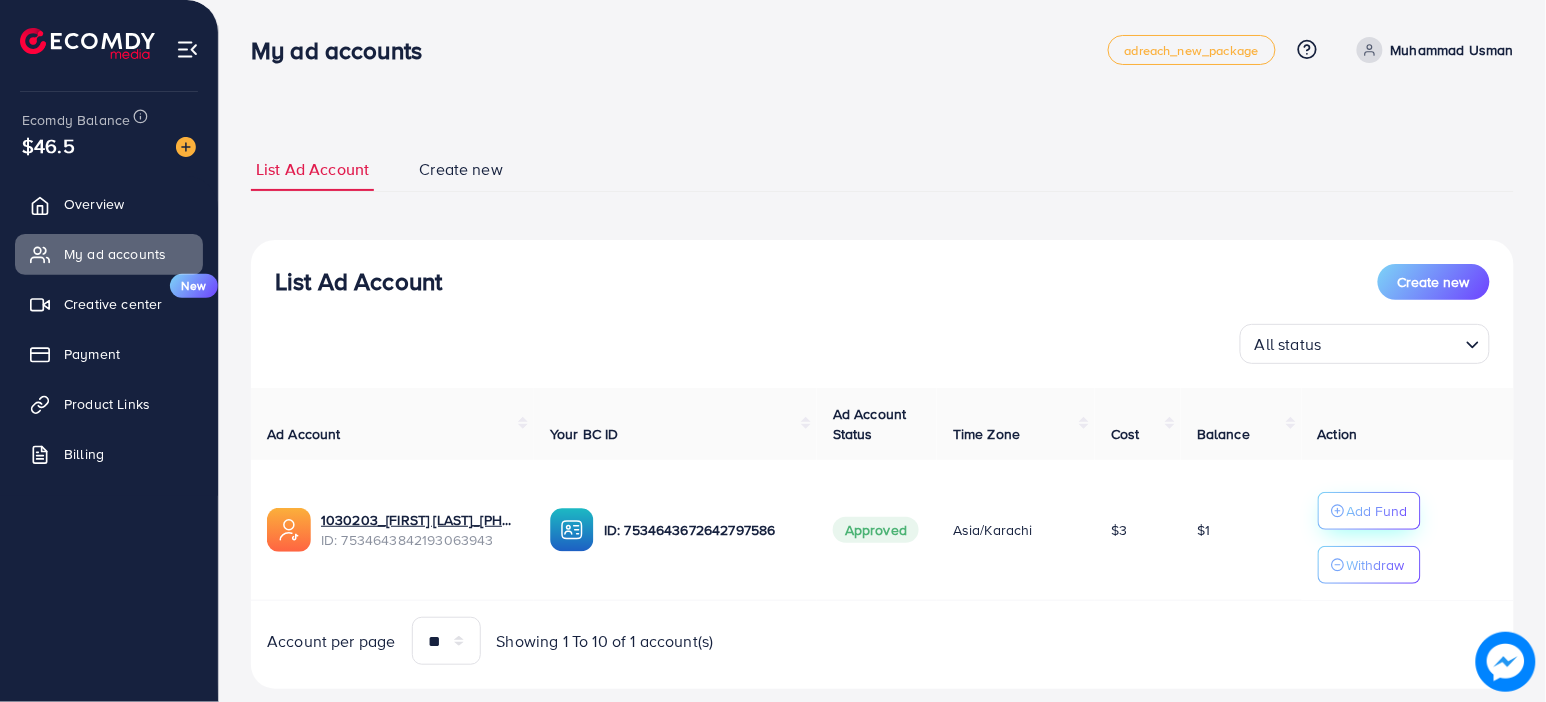 click on "Add Fund" at bounding box center [1377, 511] 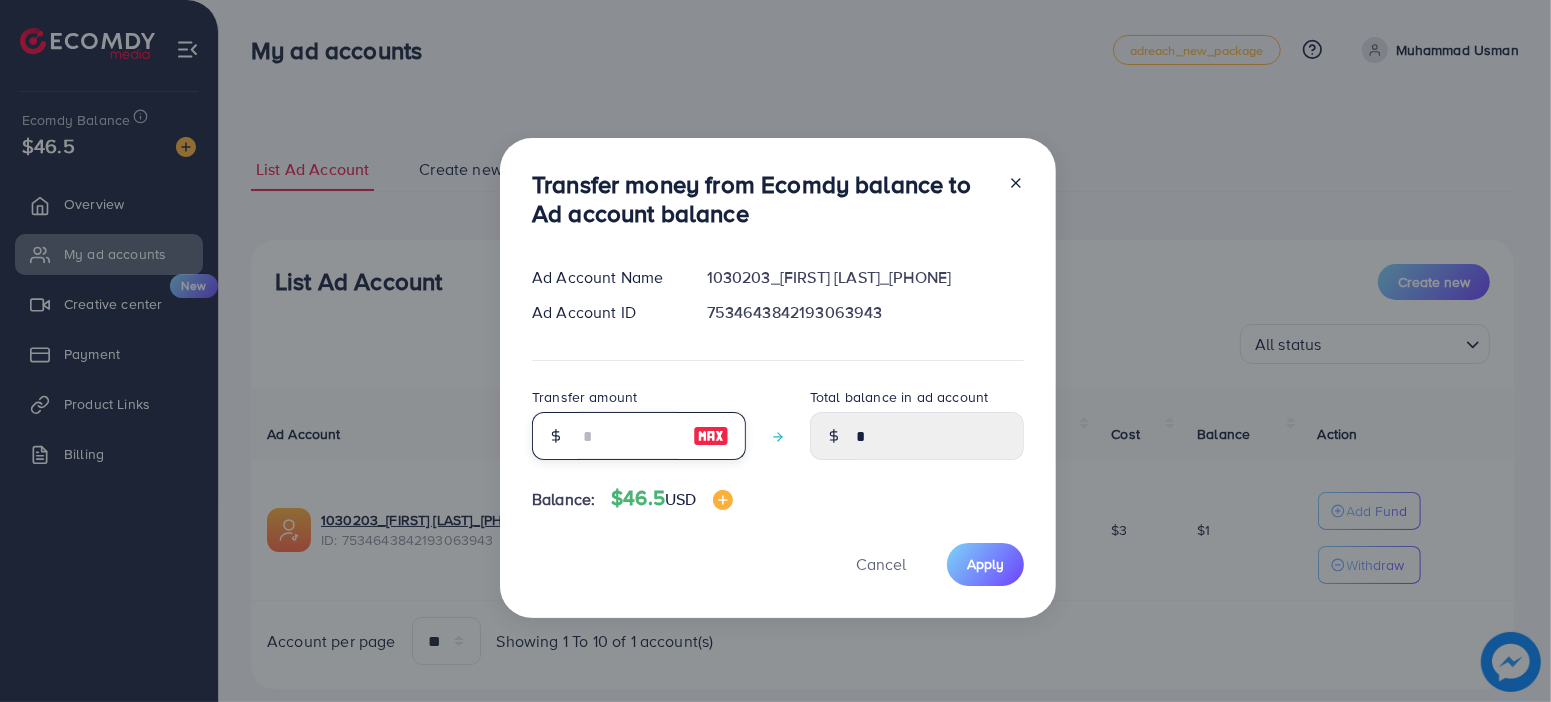 click at bounding box center (628, 436) 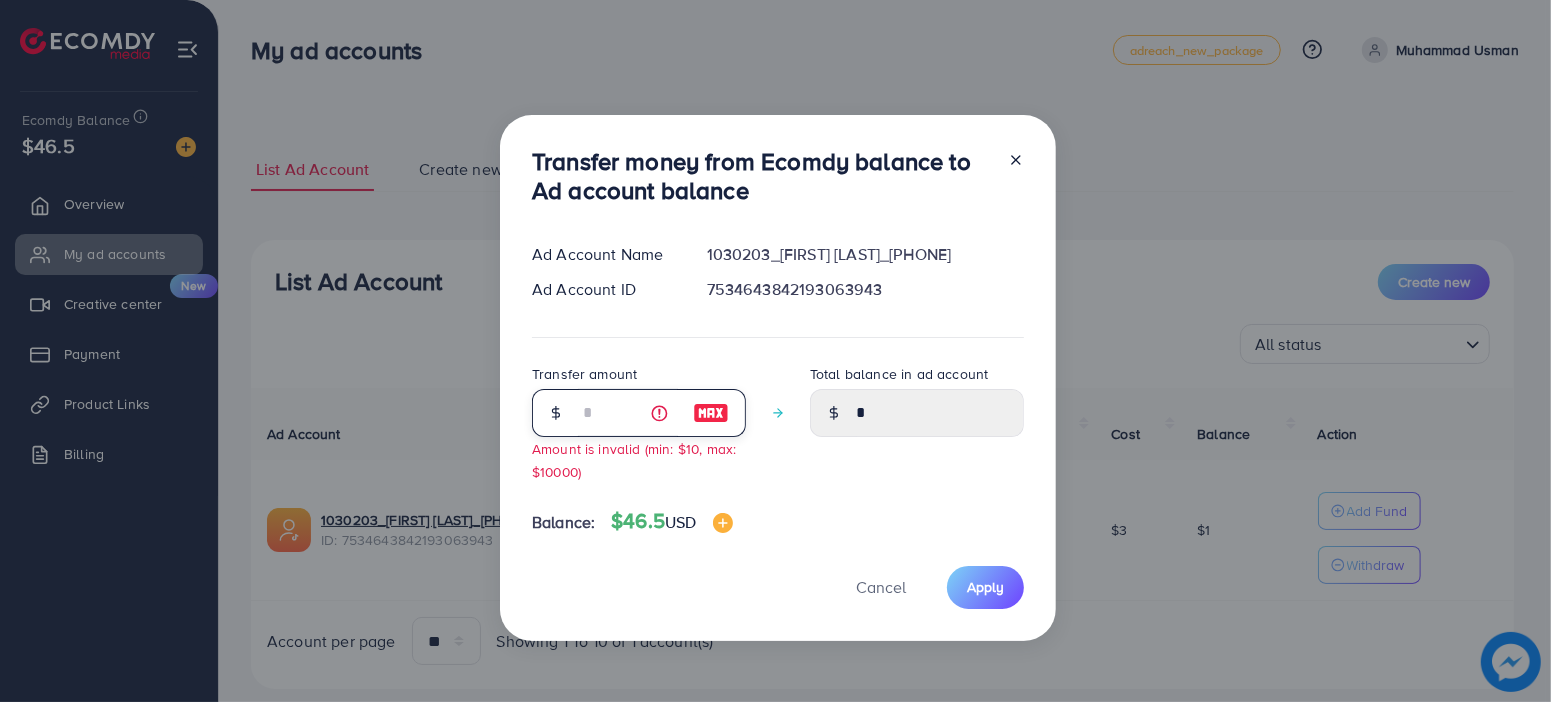 type on "****" 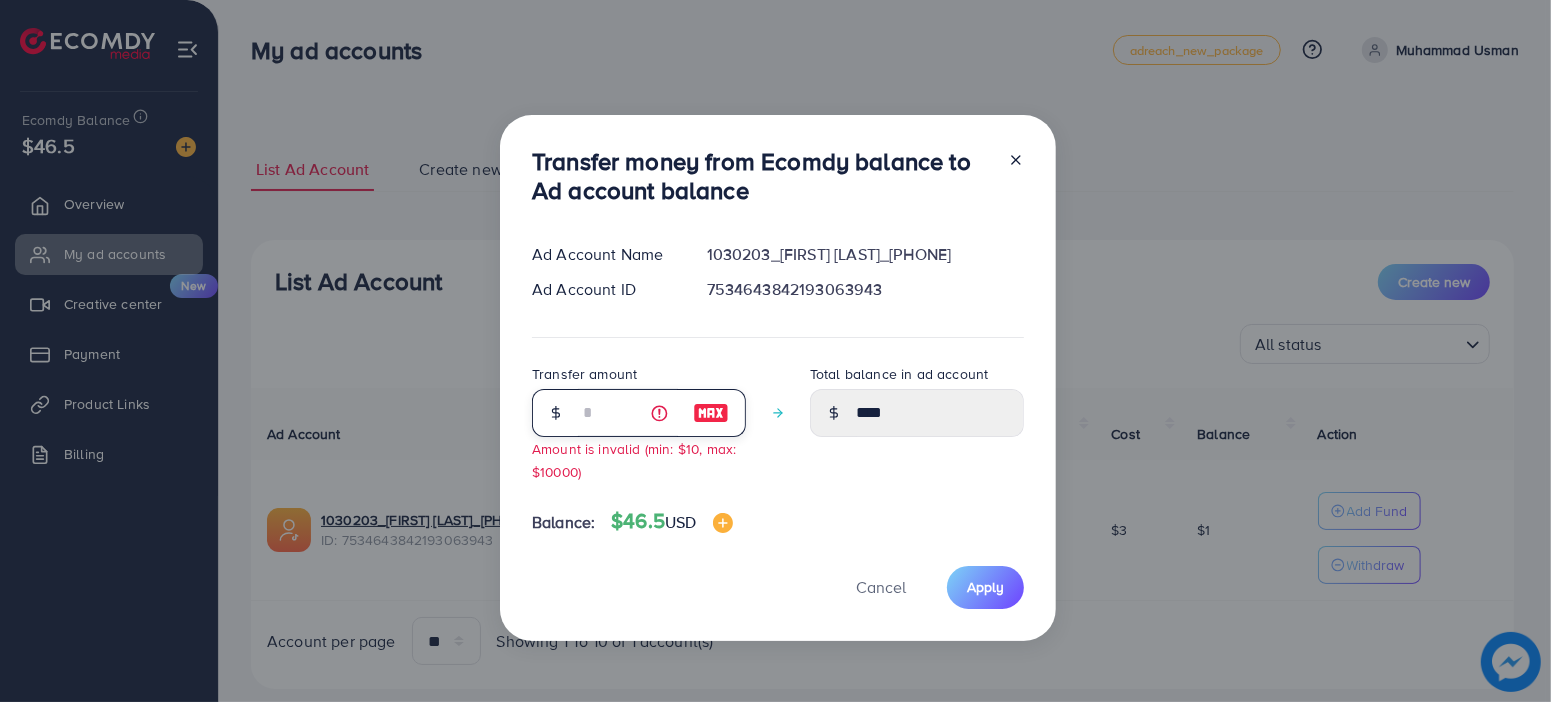 type on "**" 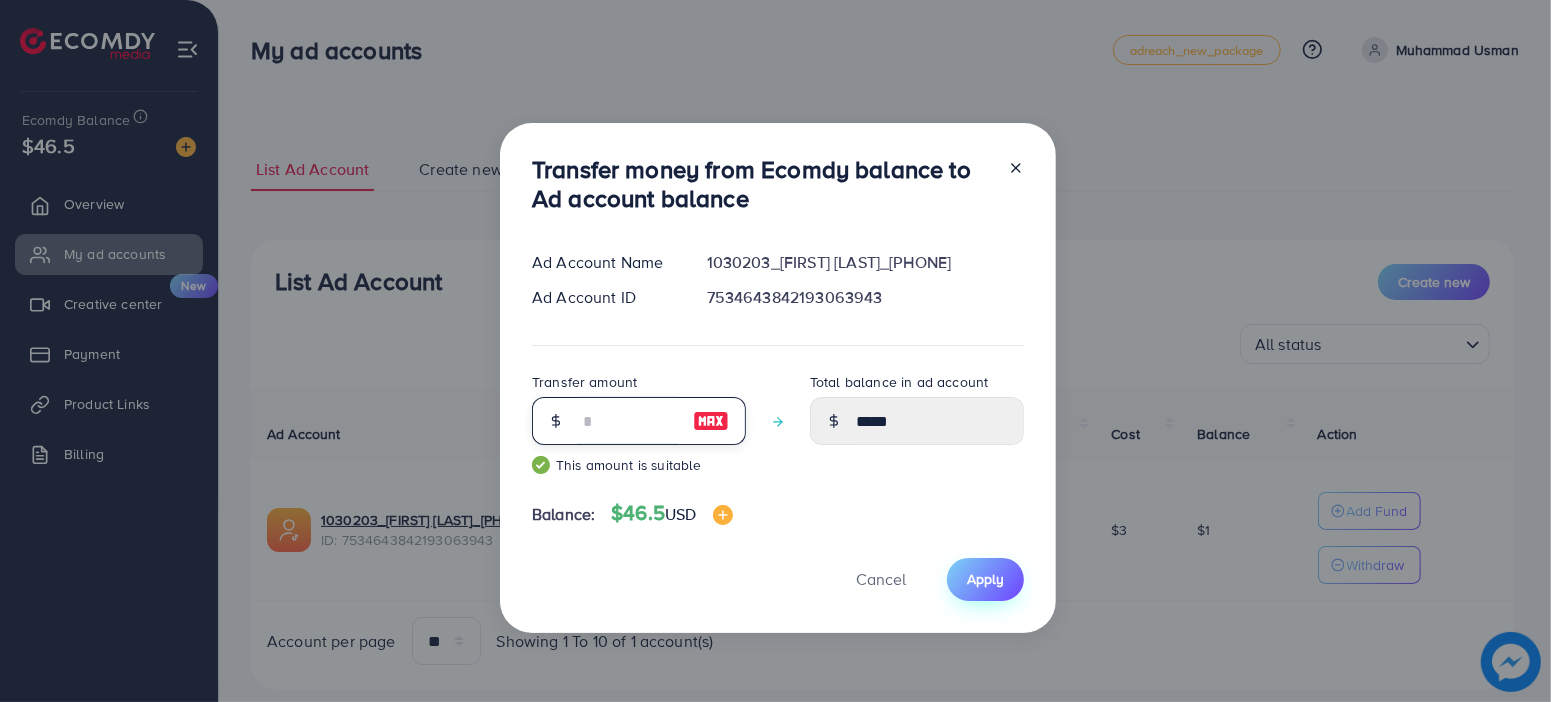 type on "**" 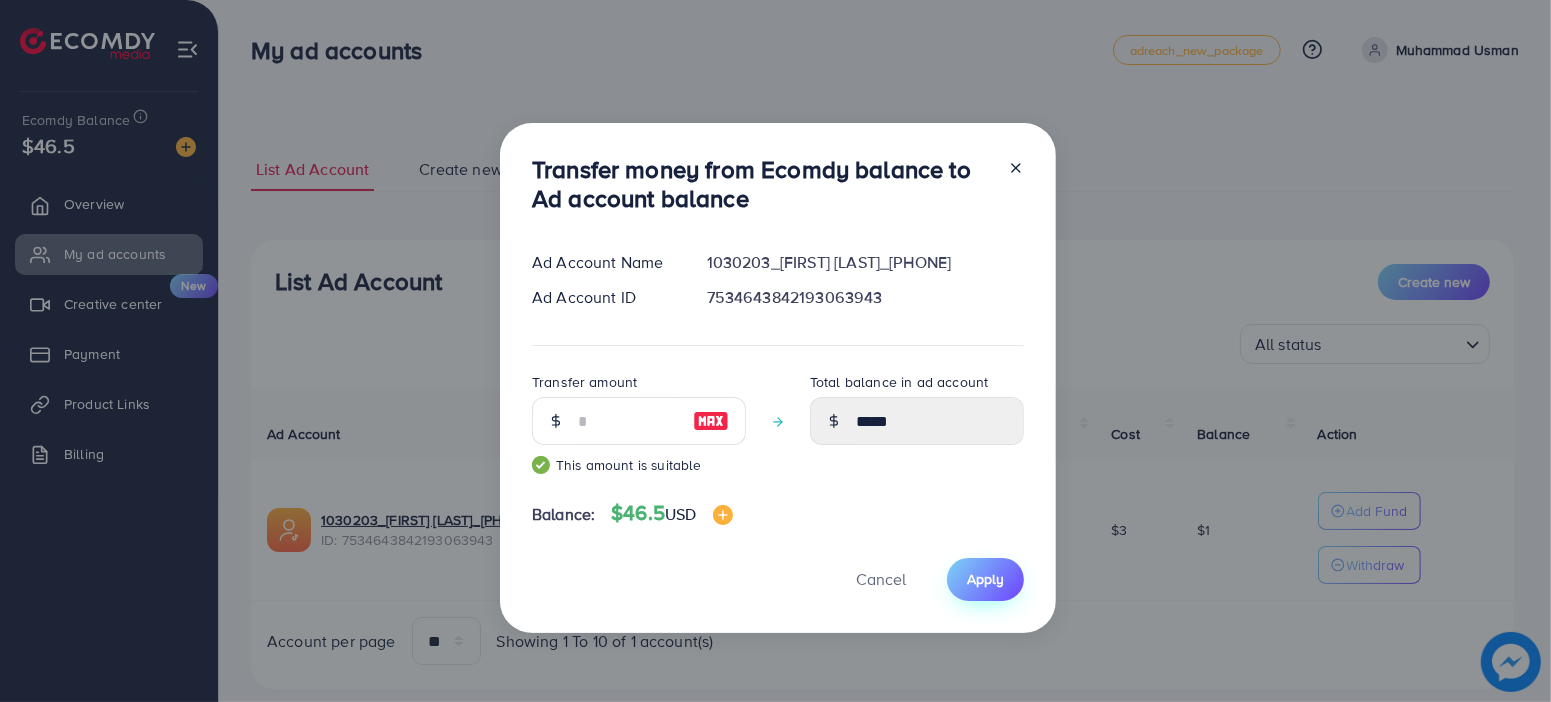 click on "Apply" at bounding box center [985, 579] 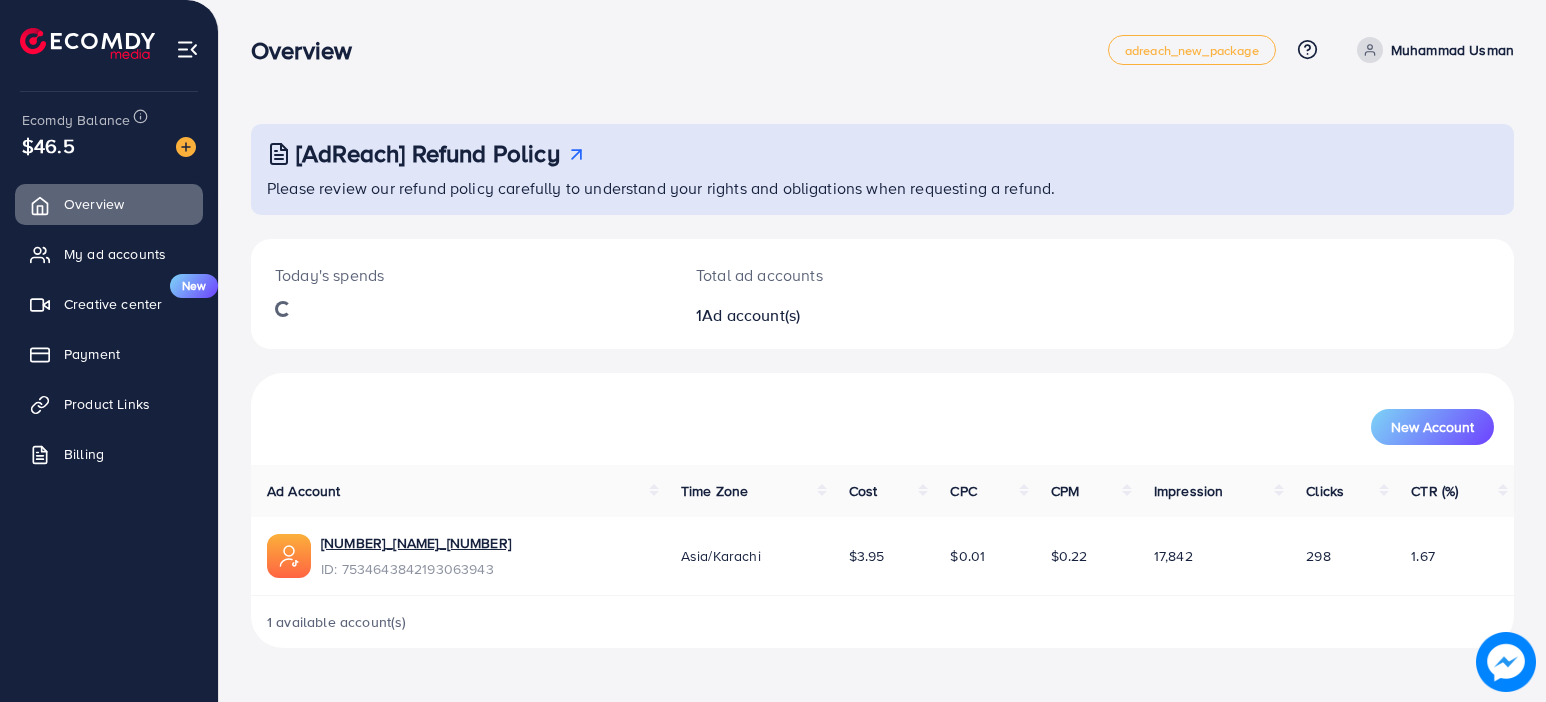 scroll, scrollTop: 0, scrollLeft: 0, axis: both 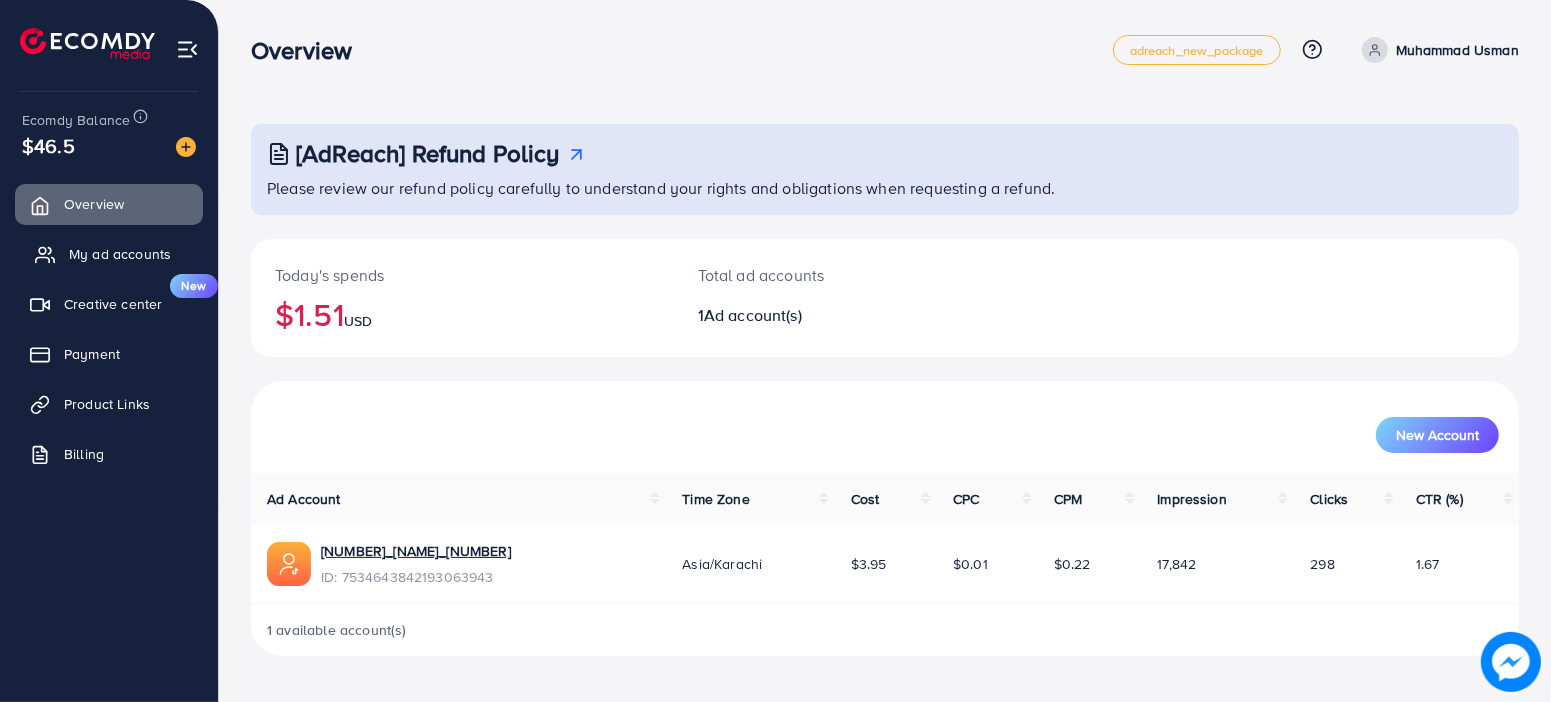 click on "My ad accounts" at bounding box center (109, 254) 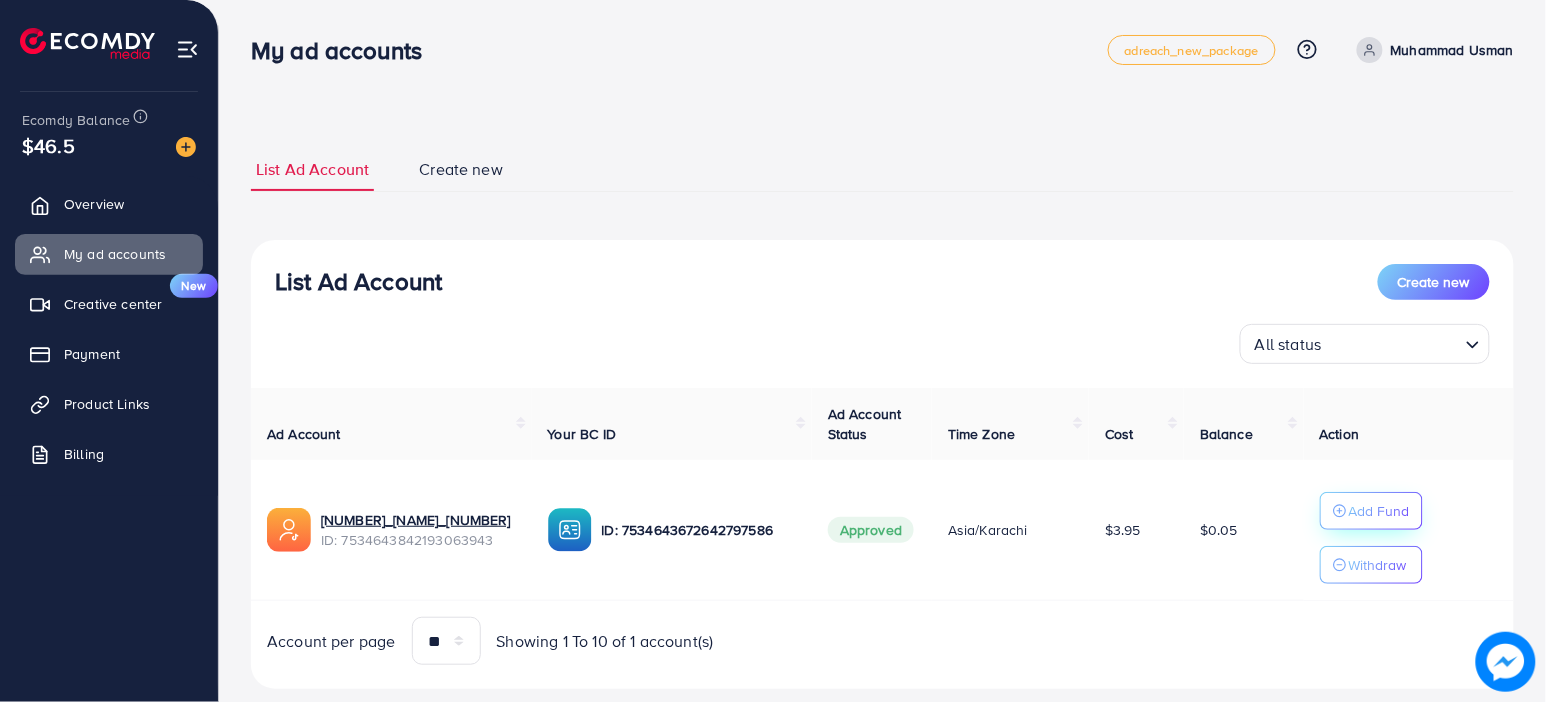 click 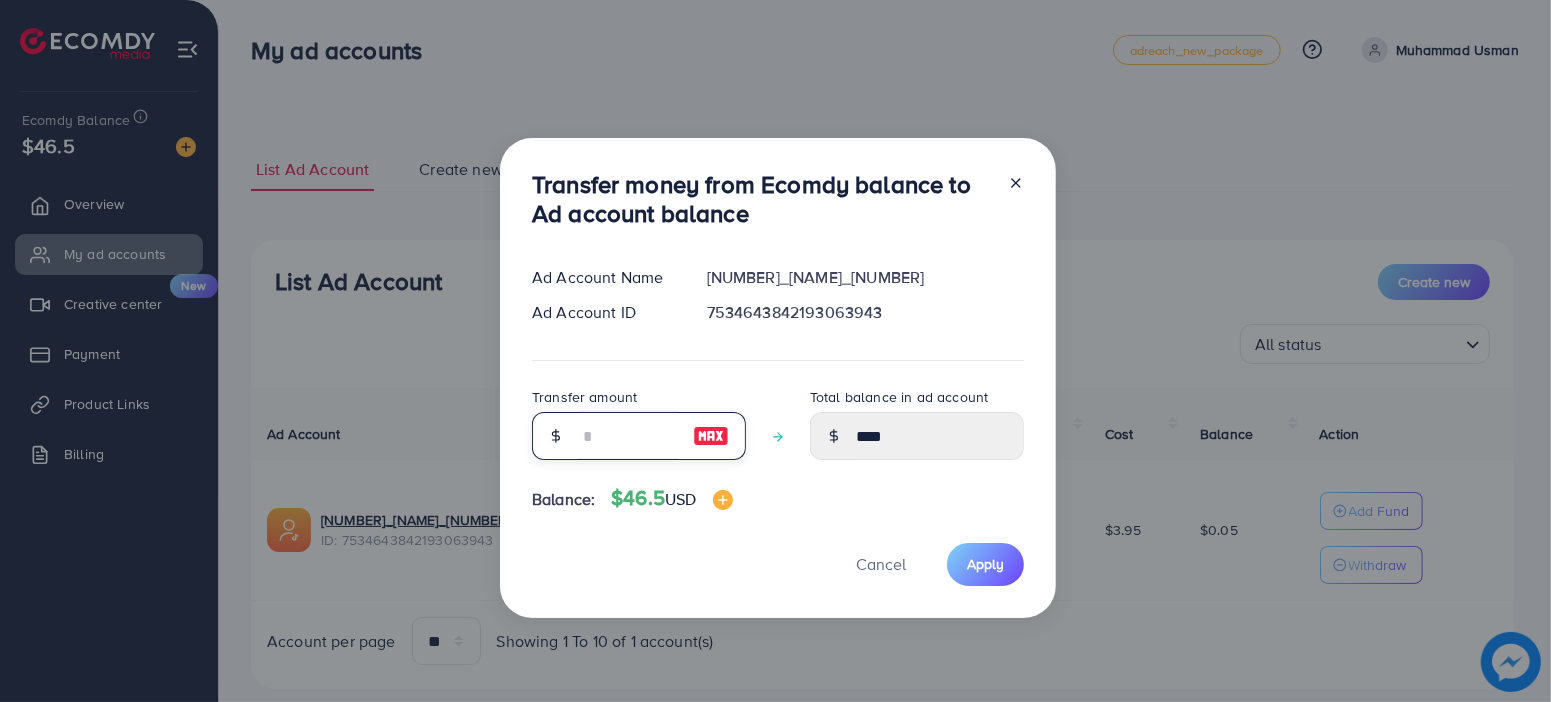 click at bounding box center [628, 436] 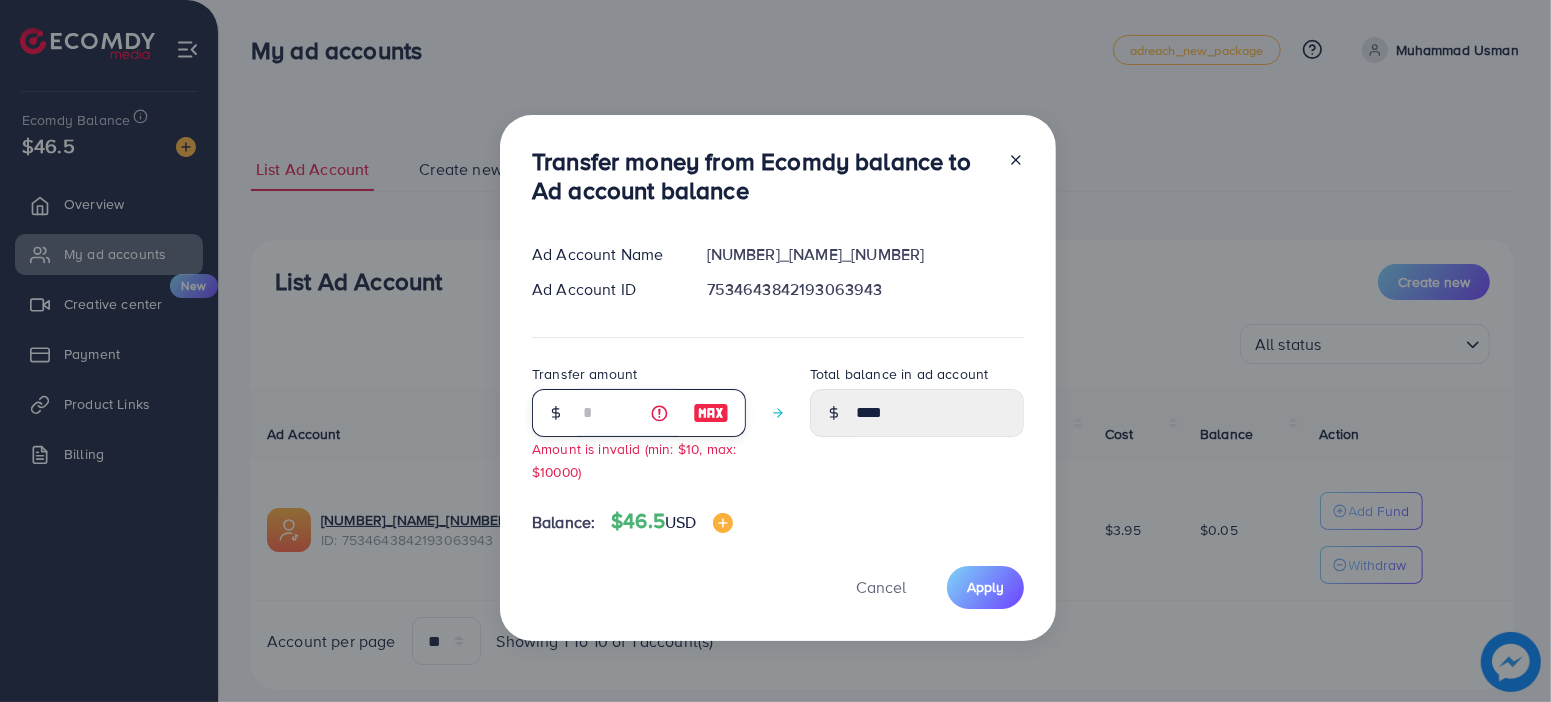 type on "****" 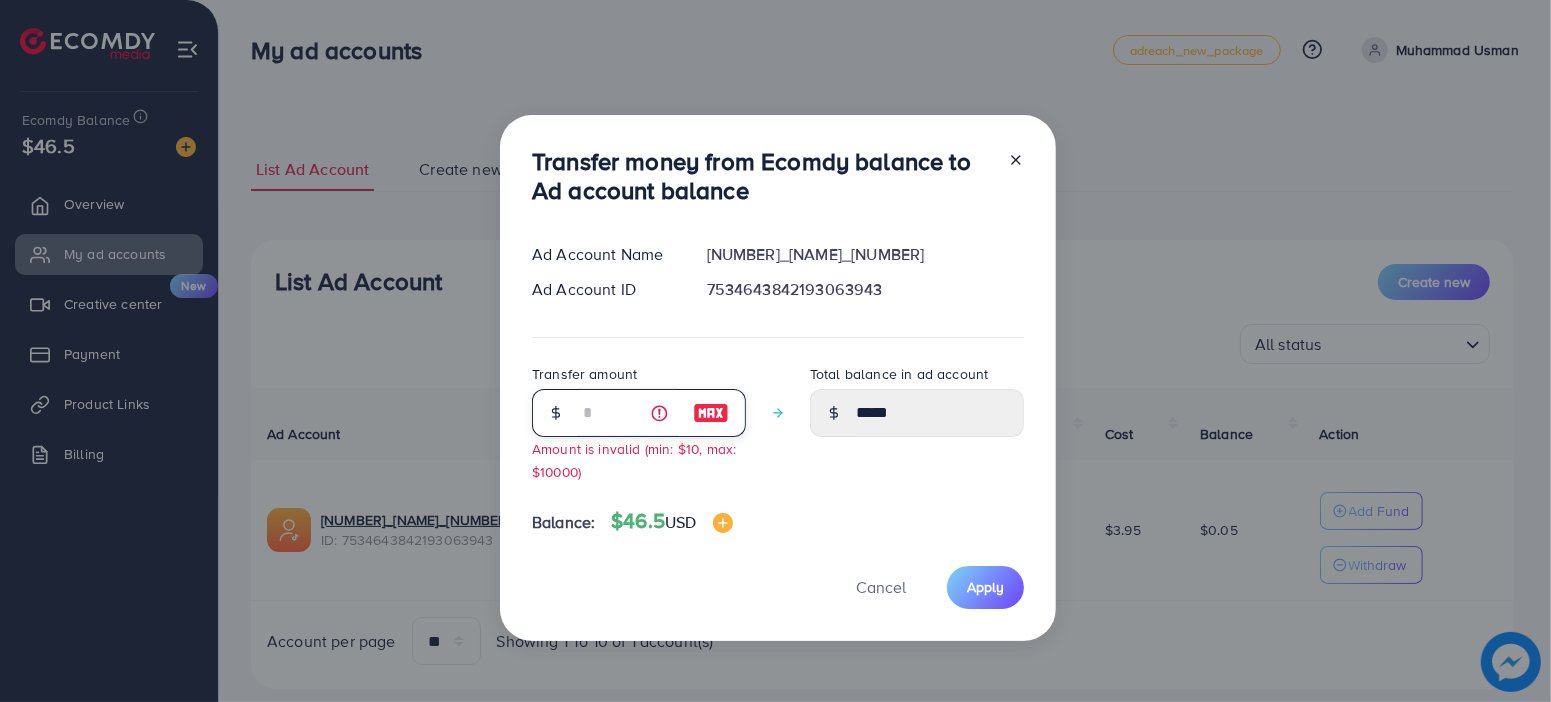 type on "**" 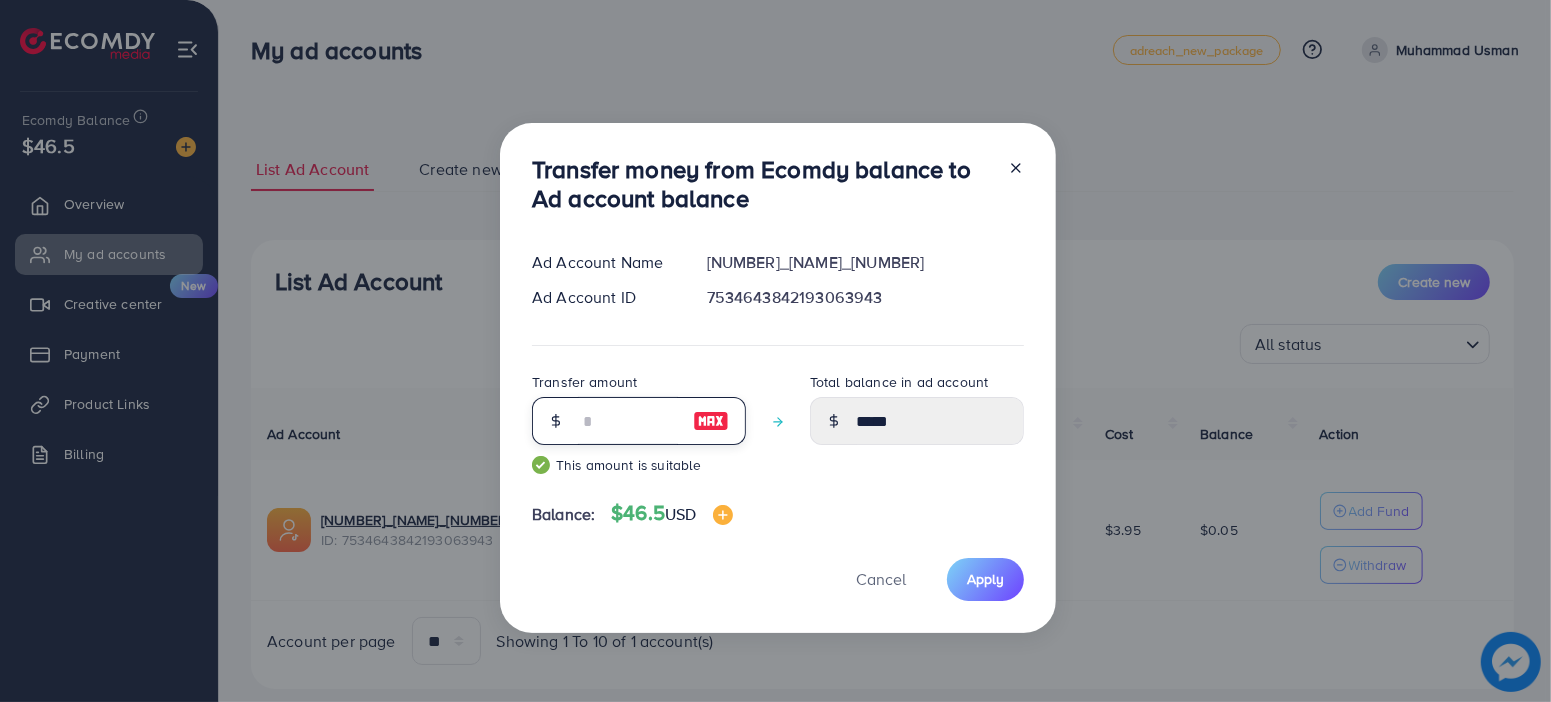 type on "*" 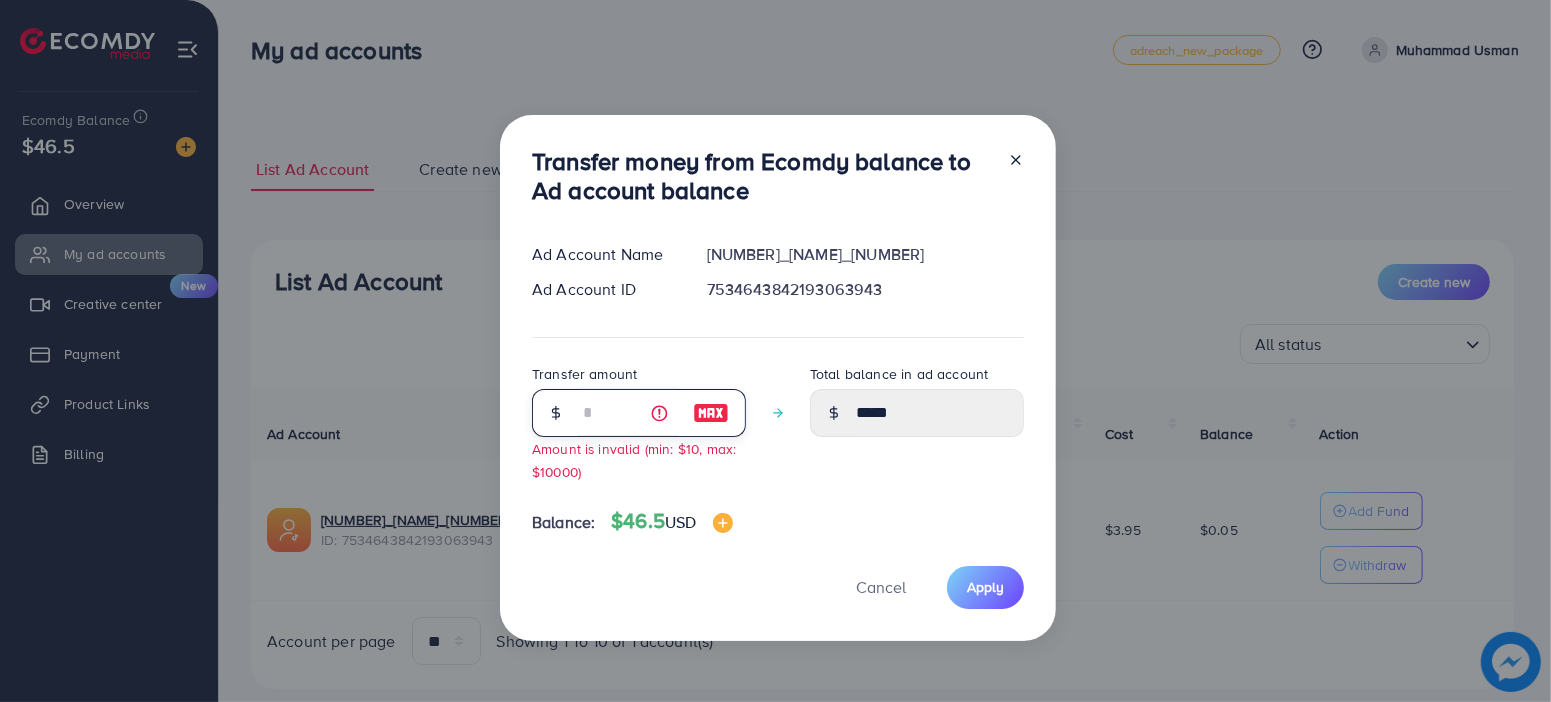 type 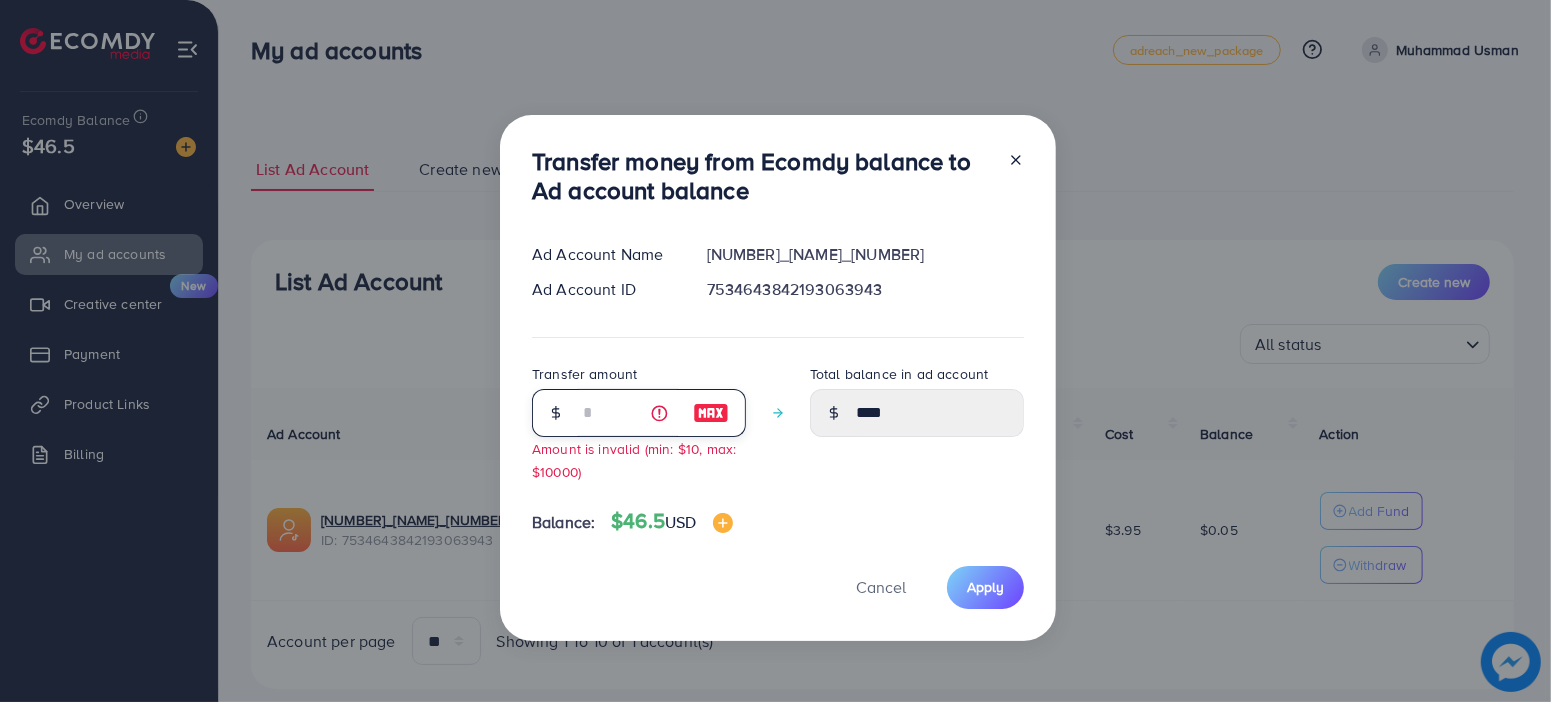 type on "****" 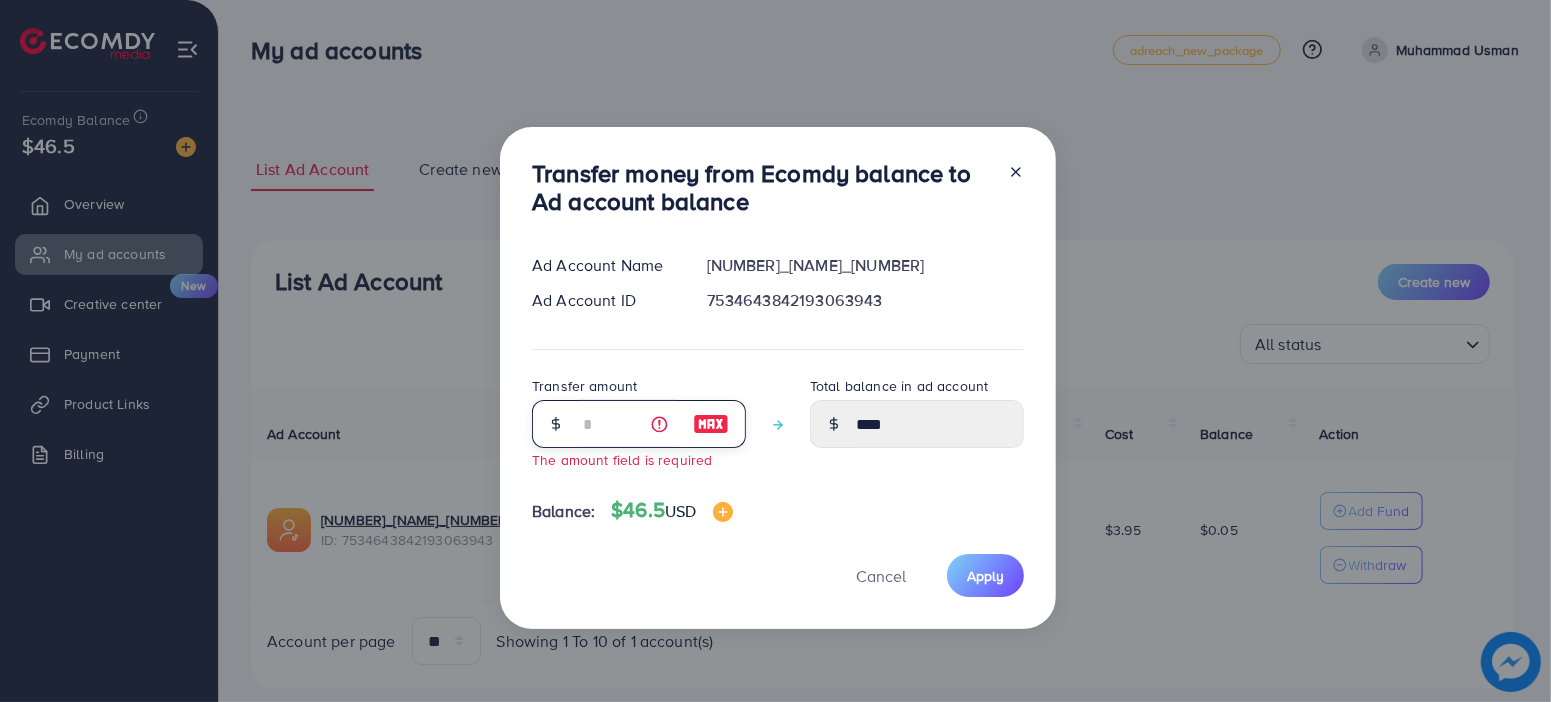type on "*" 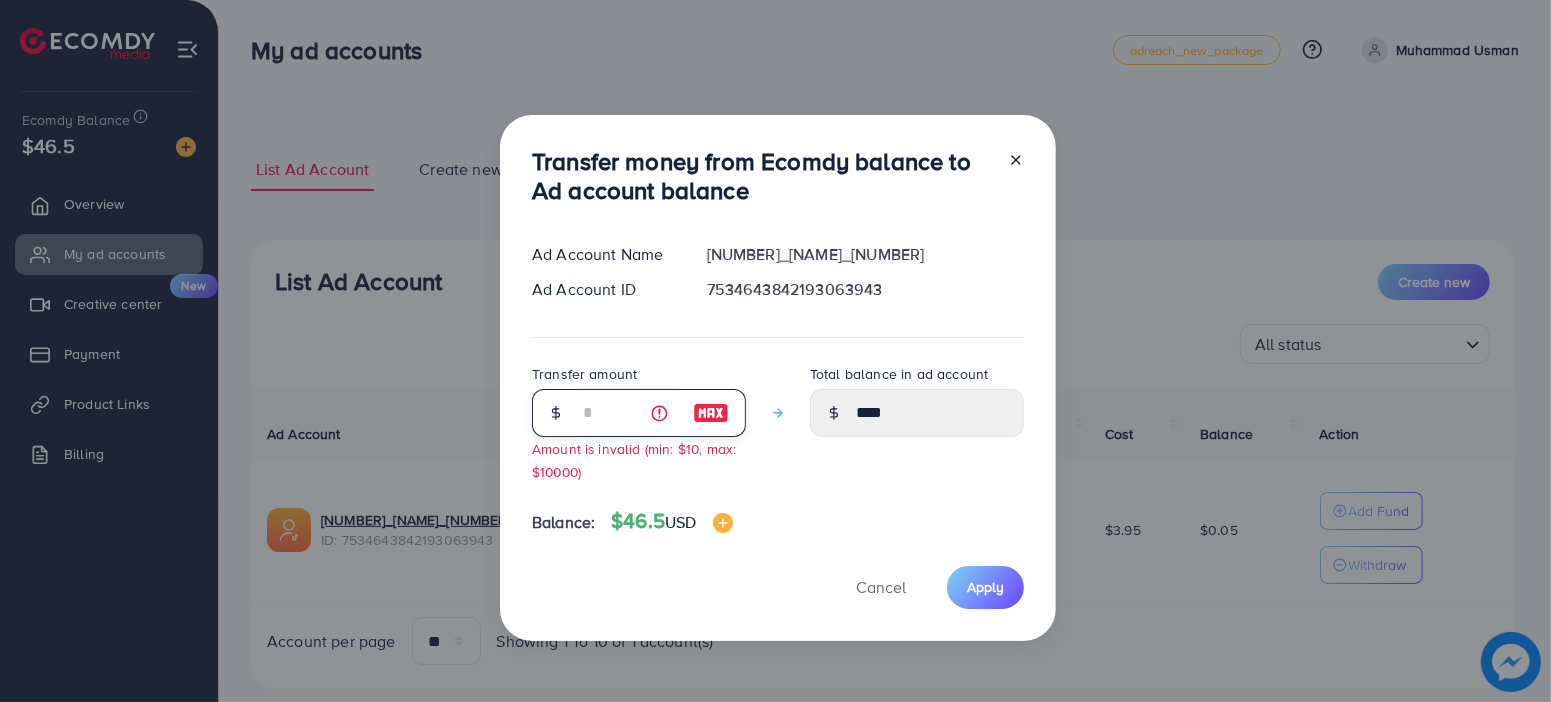 type on "****" 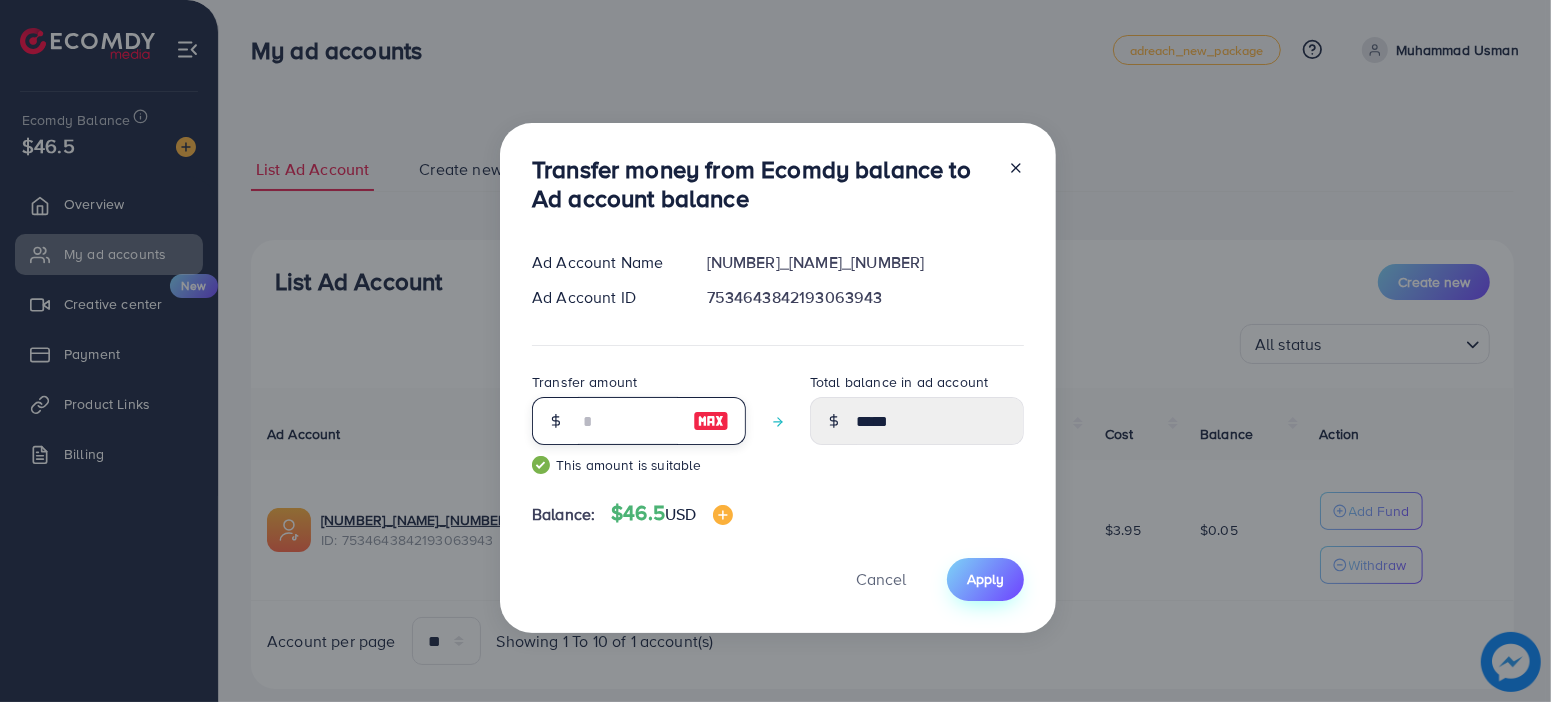 type on "**" 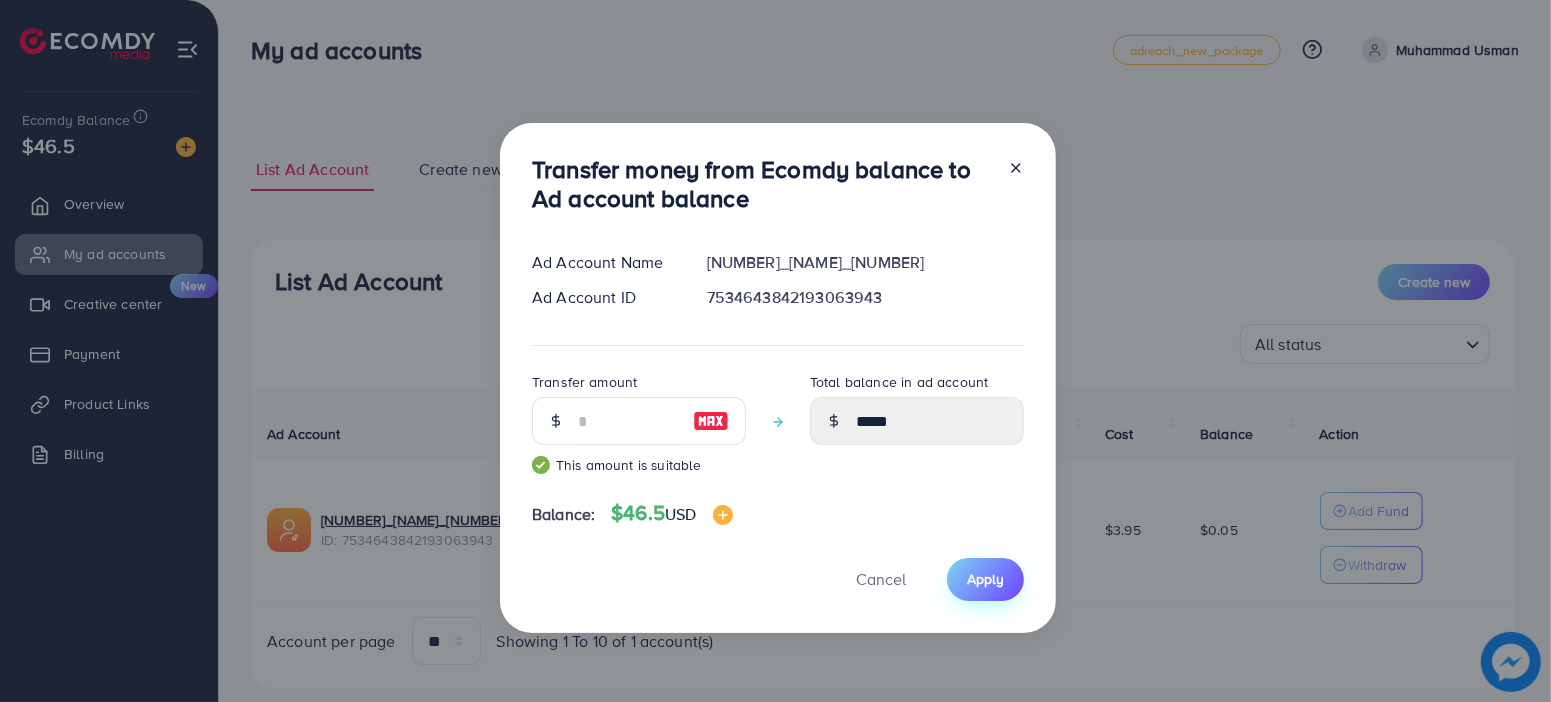 click on "Apply" at bounding box center (985, 579) 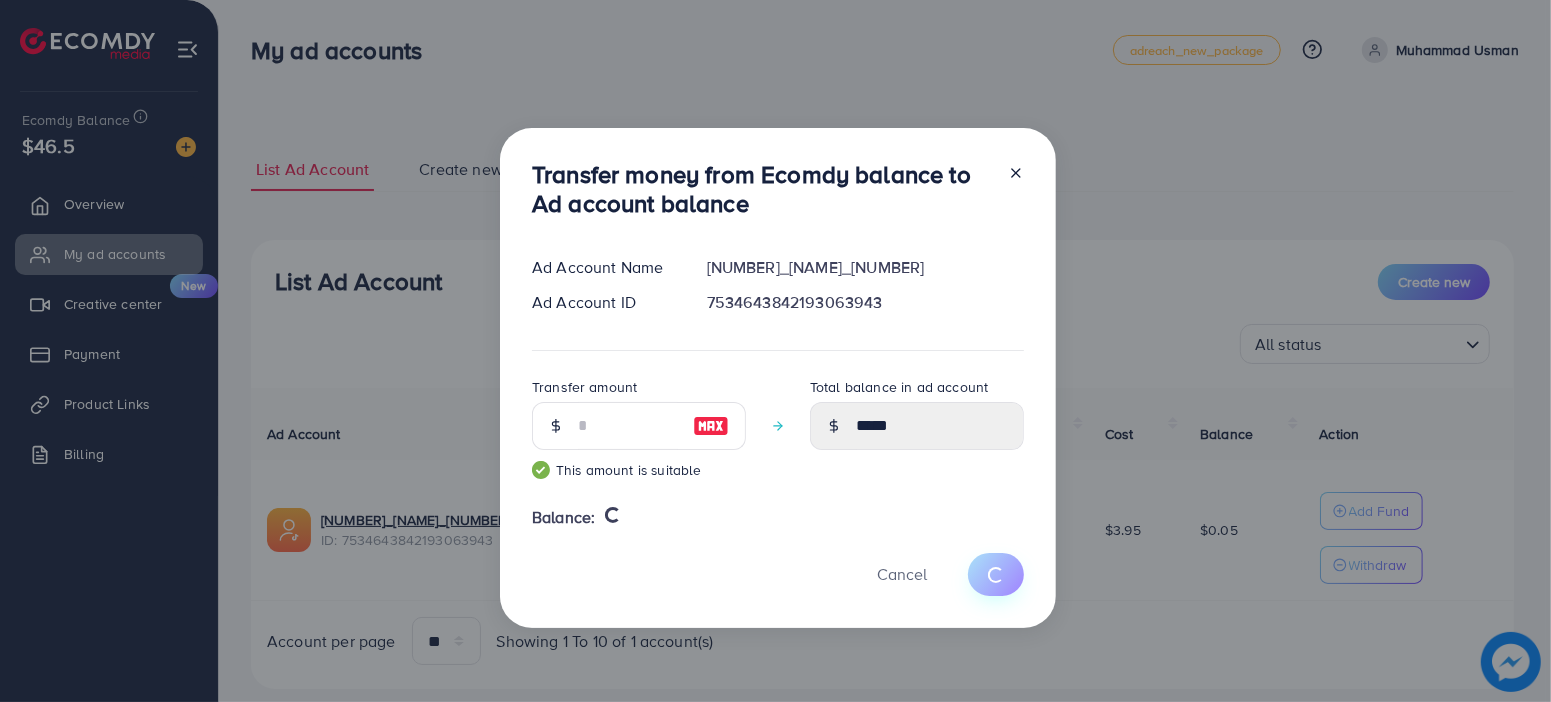 type 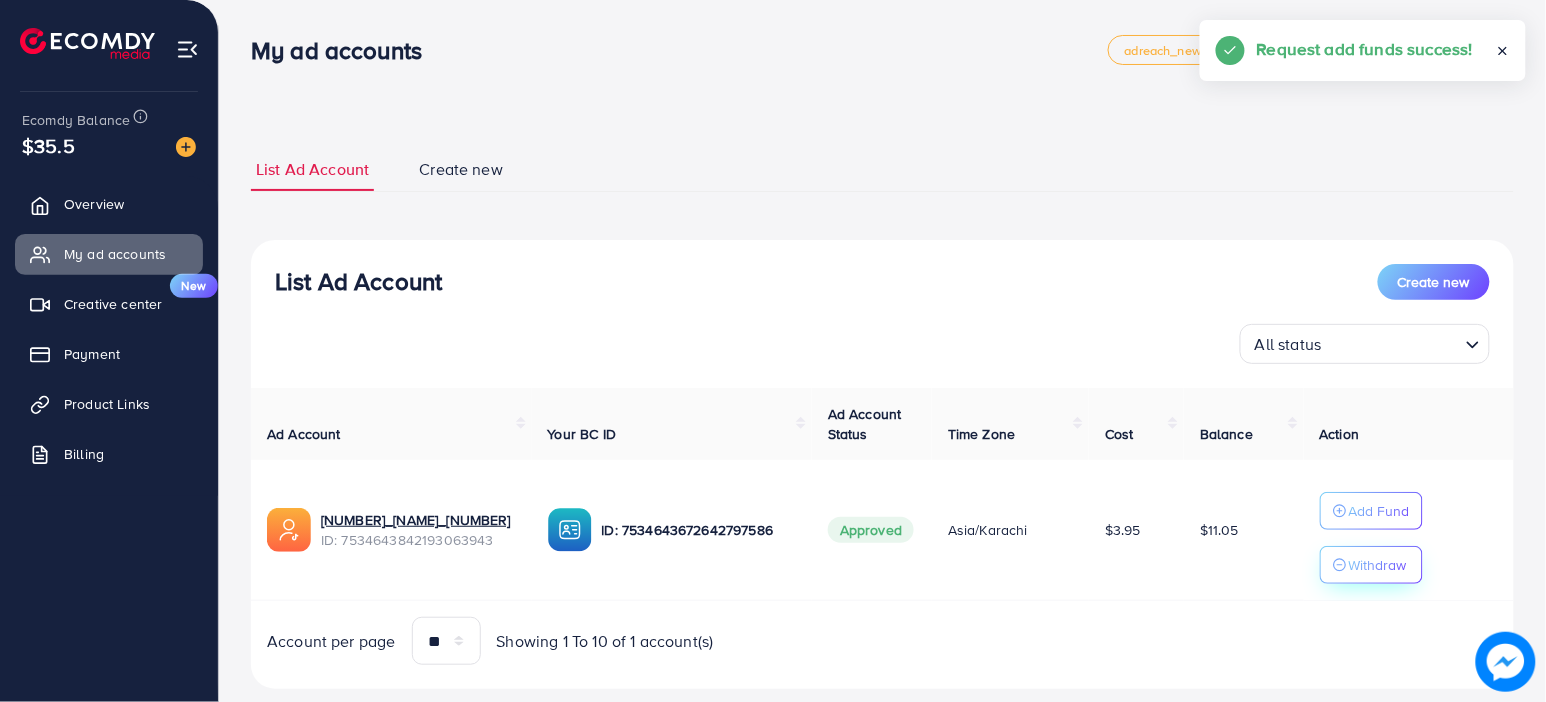 click on "Withdraw" at bounding box center [1378, 565] 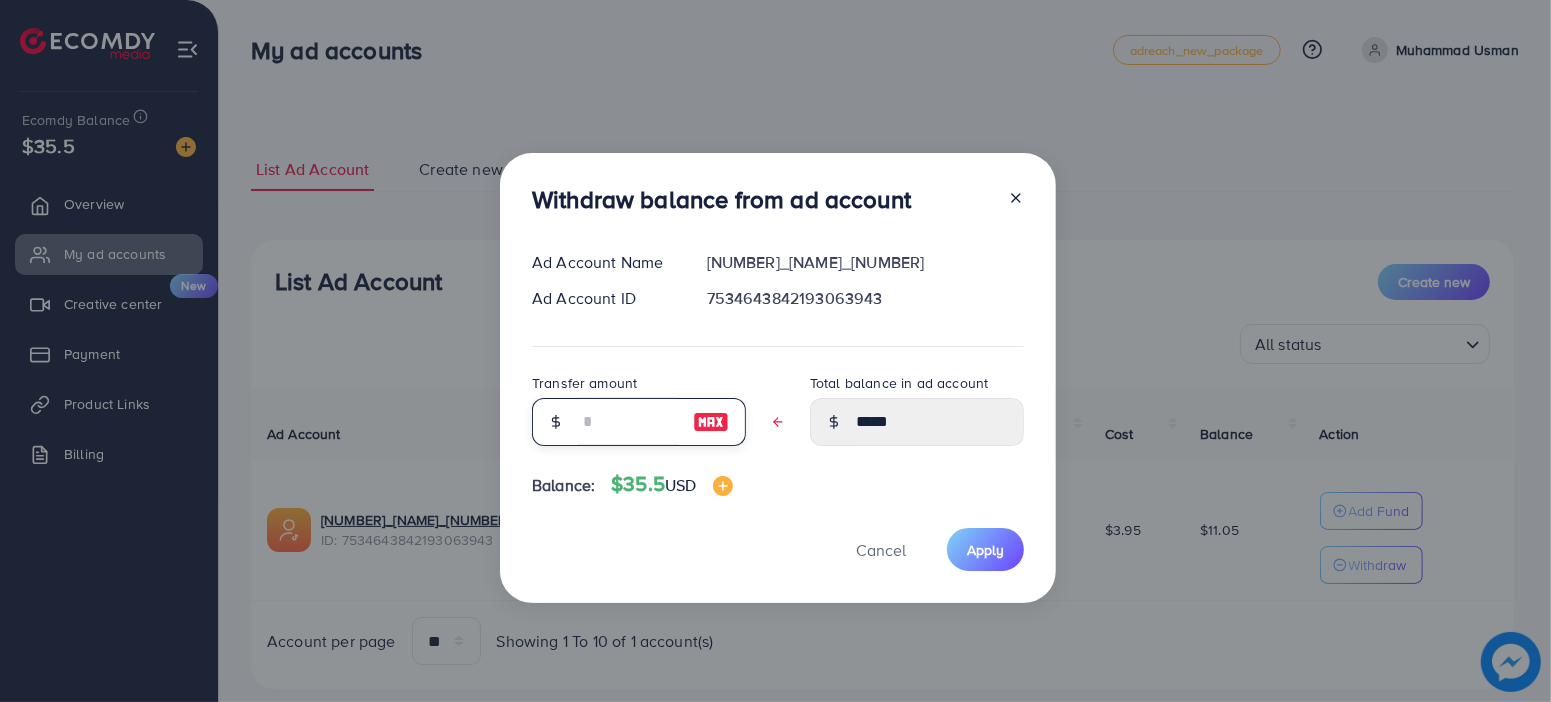 click at bounding box center (628, 422) 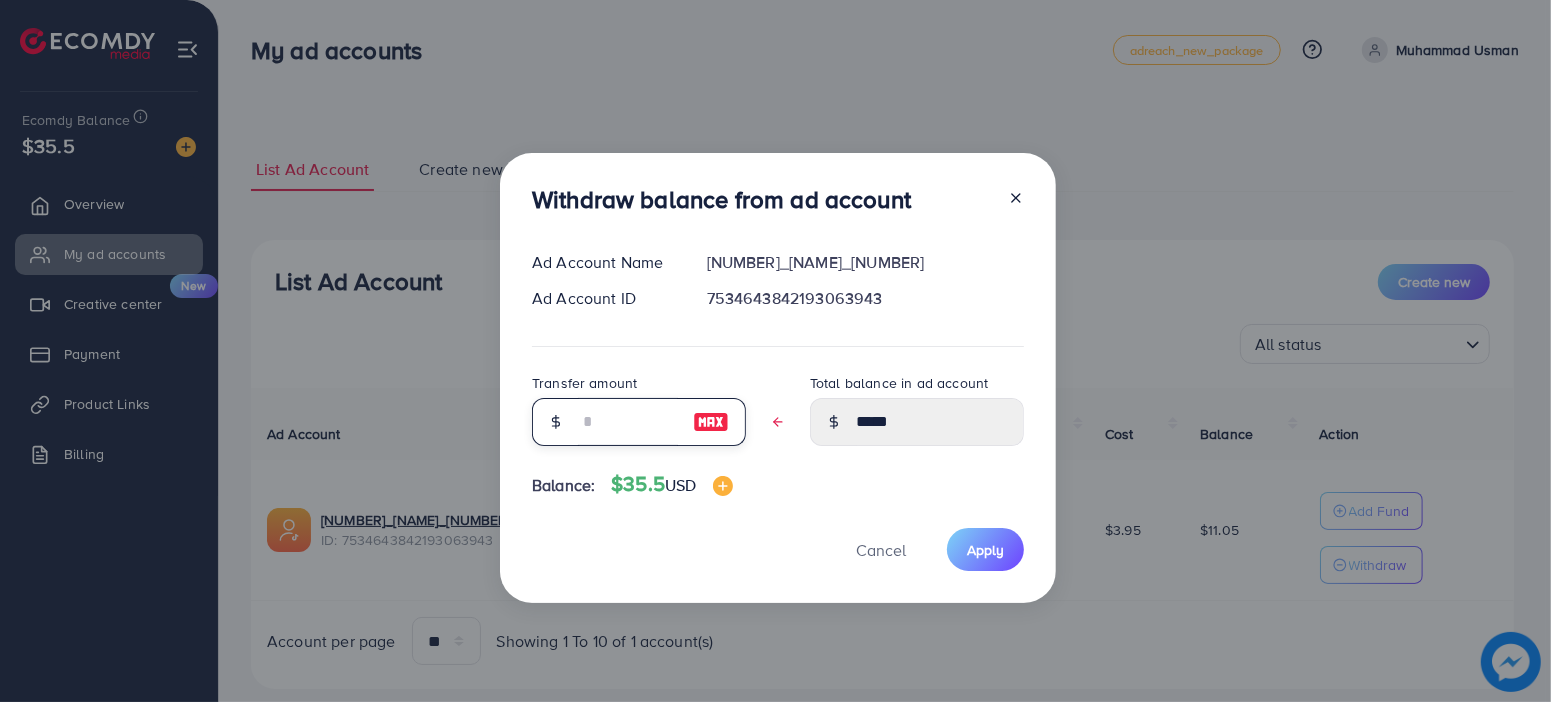 type on "*" 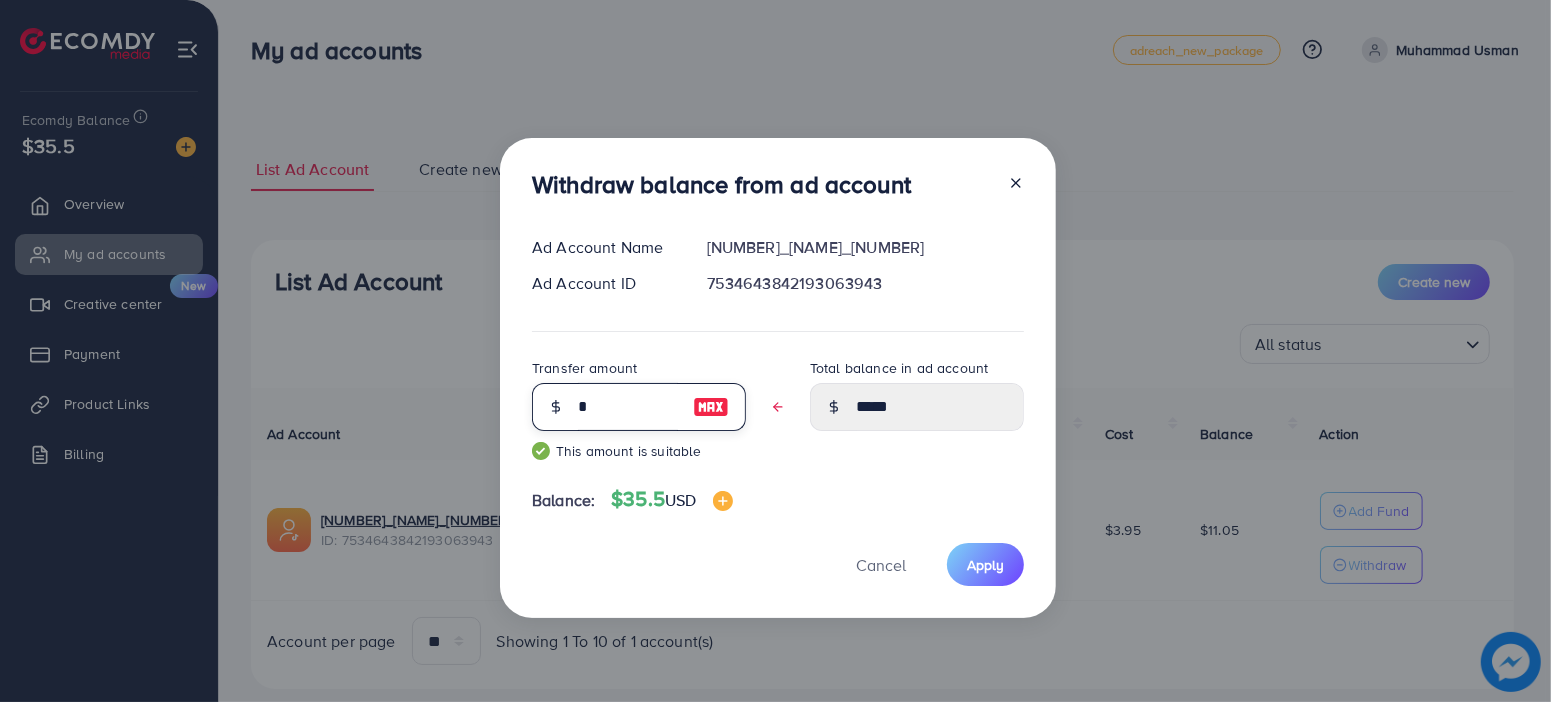 type on "*****" 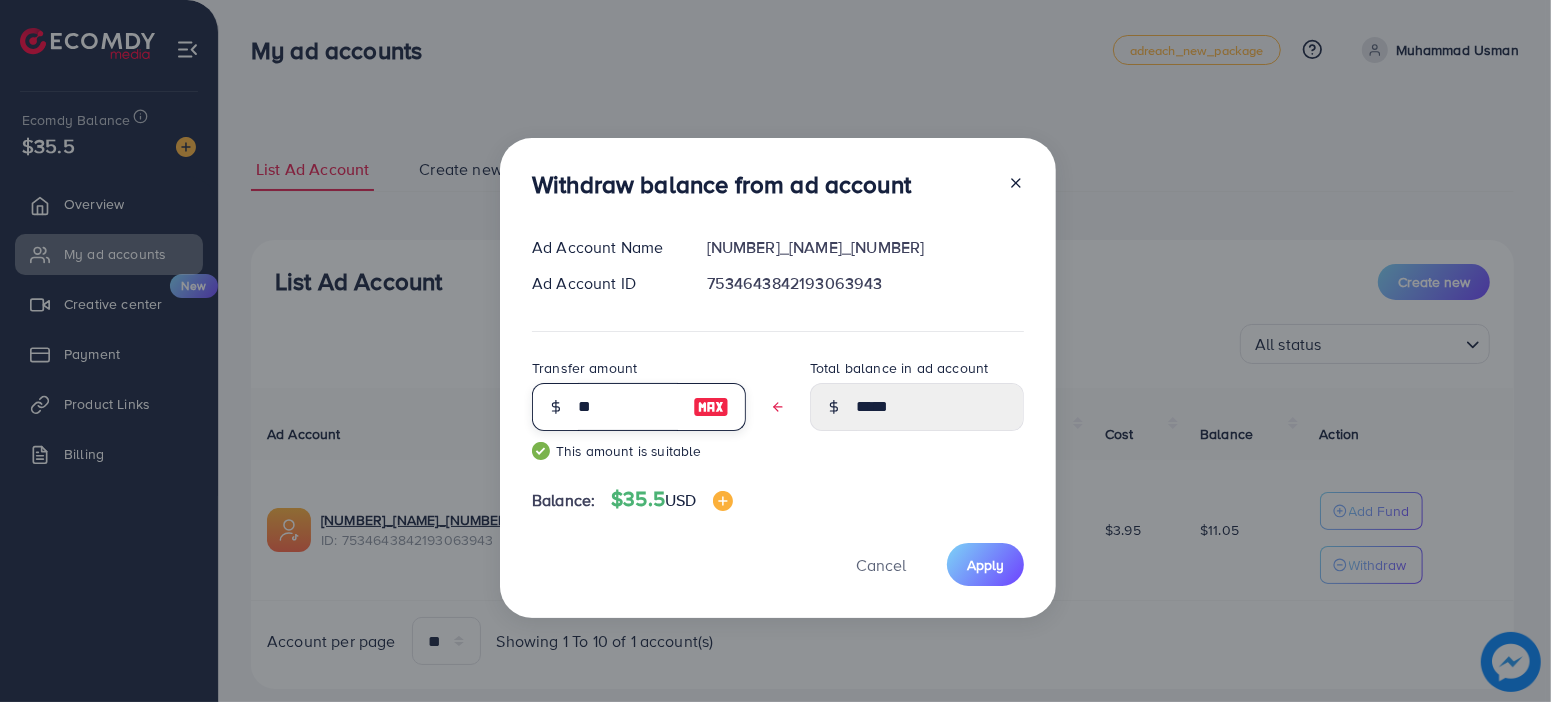 type on "****" 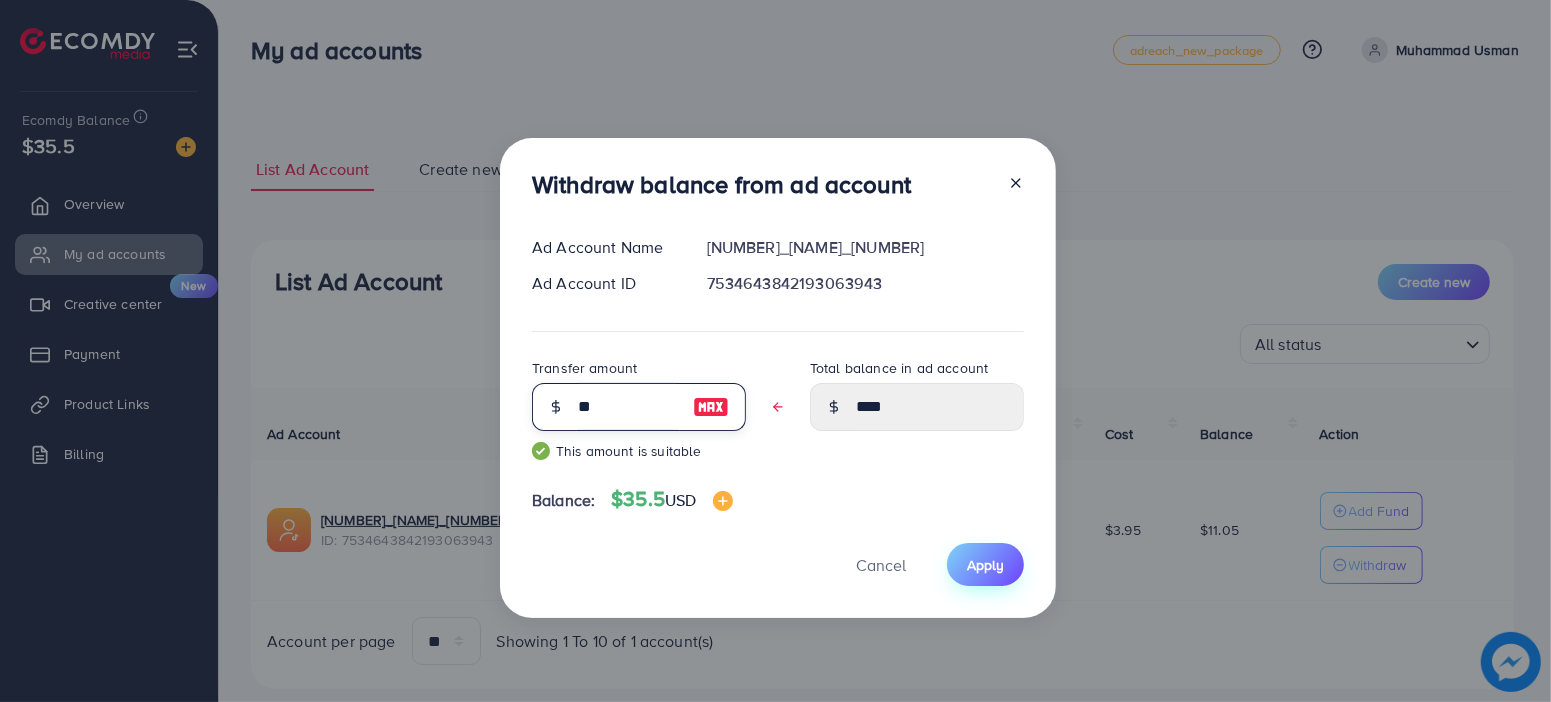 type on "**" 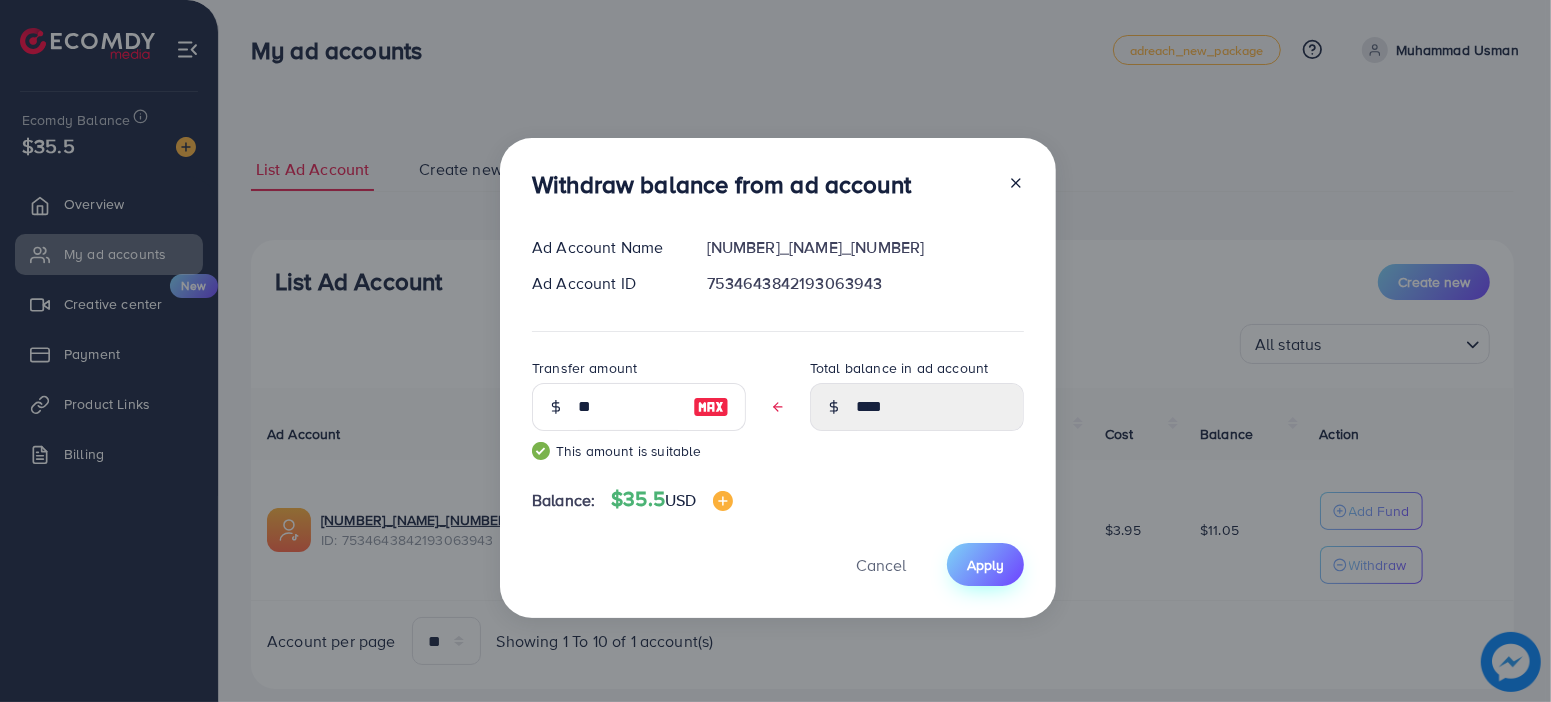 click on "Apply" at bounding box center [985, 564] 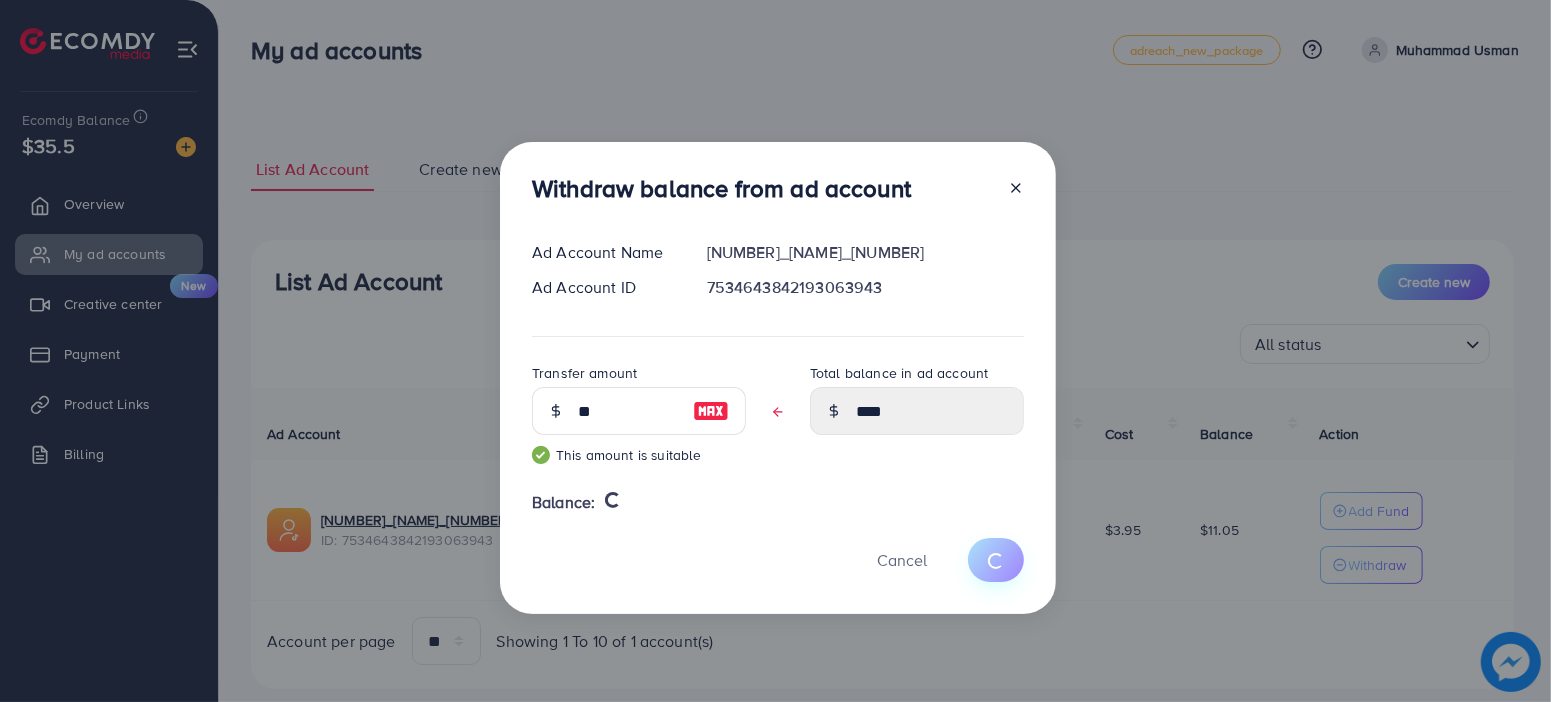type 